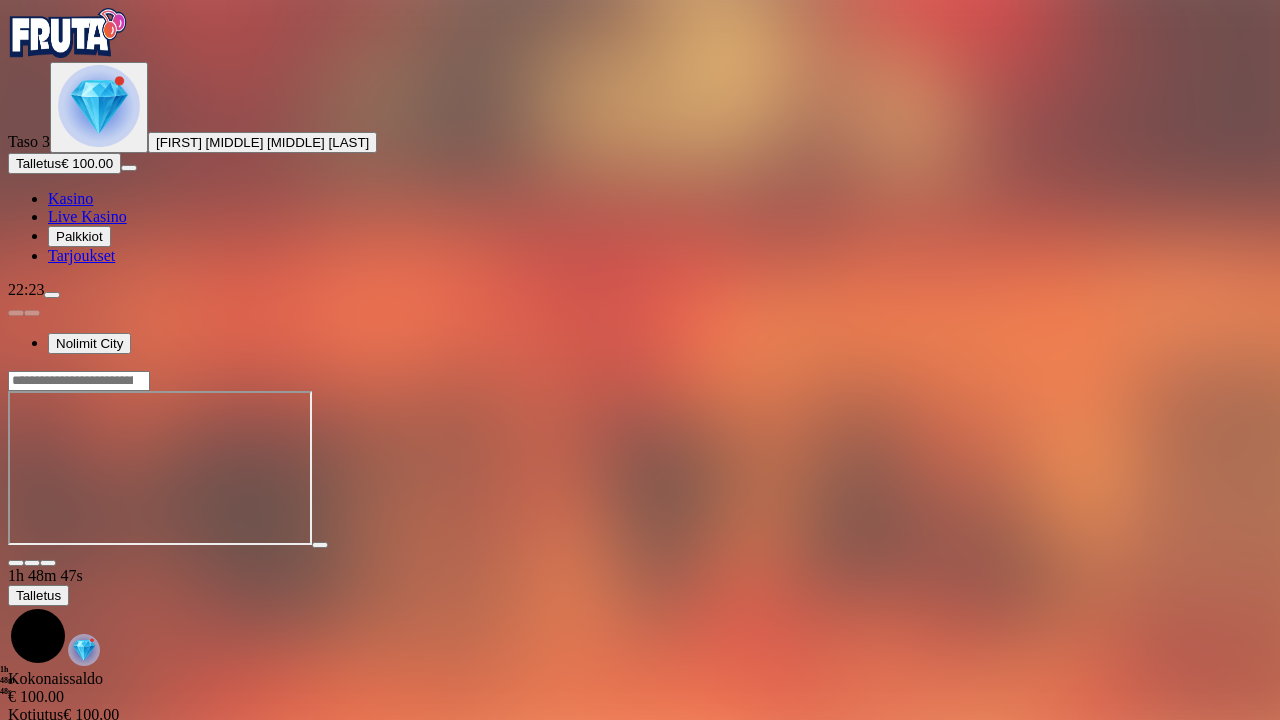 scroll, scrollTop: 0, scrollLeft: 0, axis: both 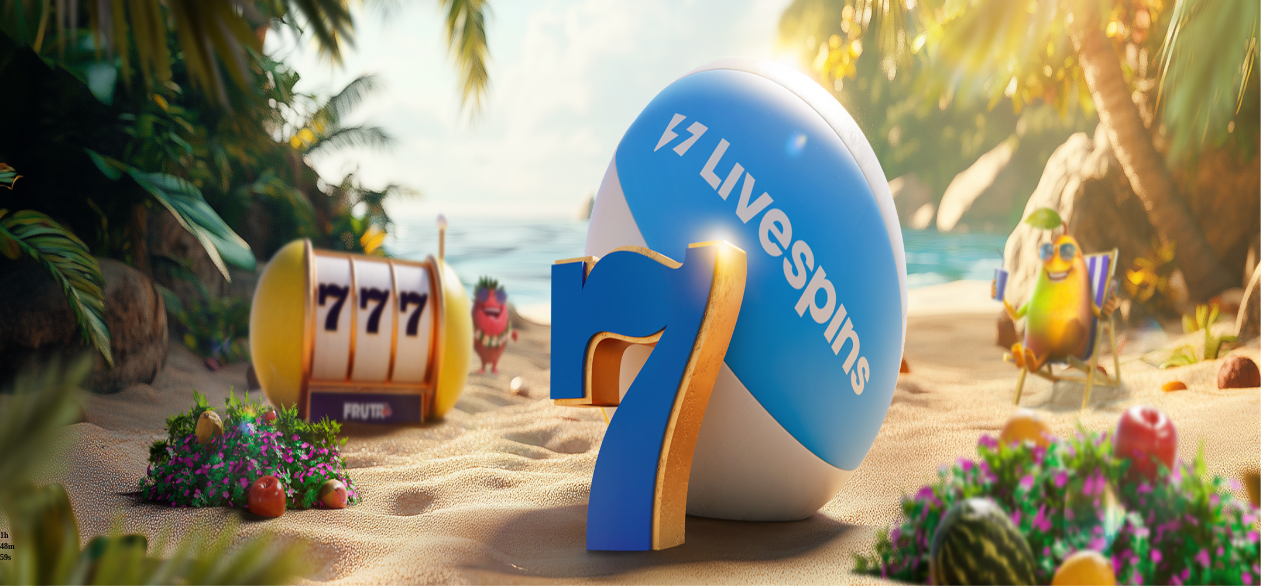 click at bounding box center (99, 106) 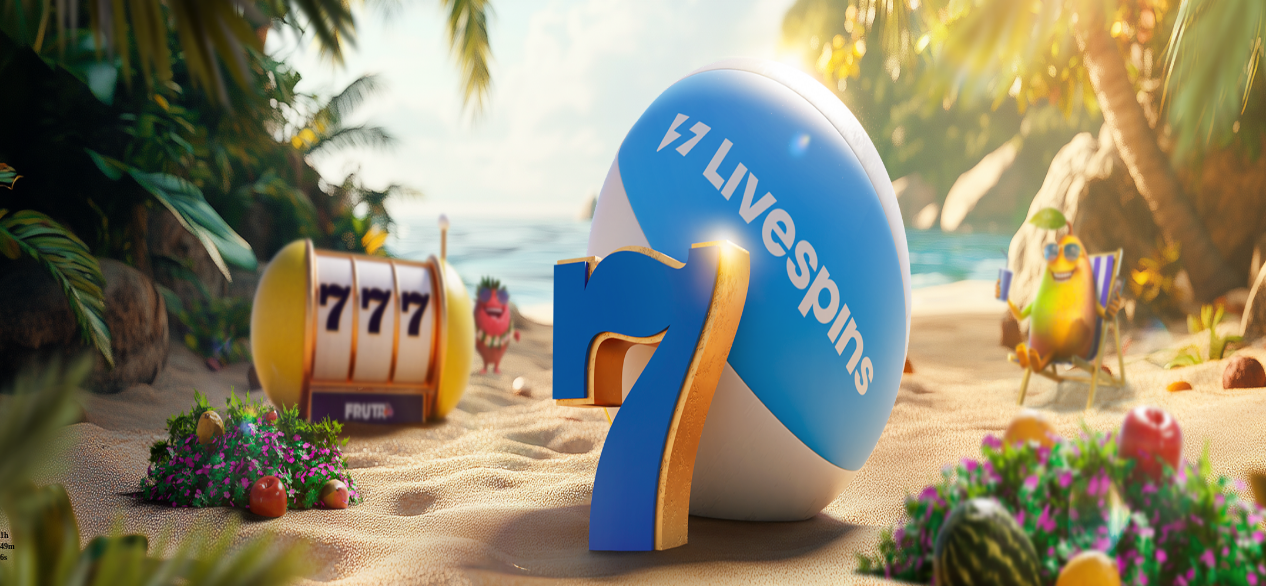 drag, startPoint x: 339, startPoint y: 333, endPoint x: 370, endPoint y: 253, distance: 85.79627 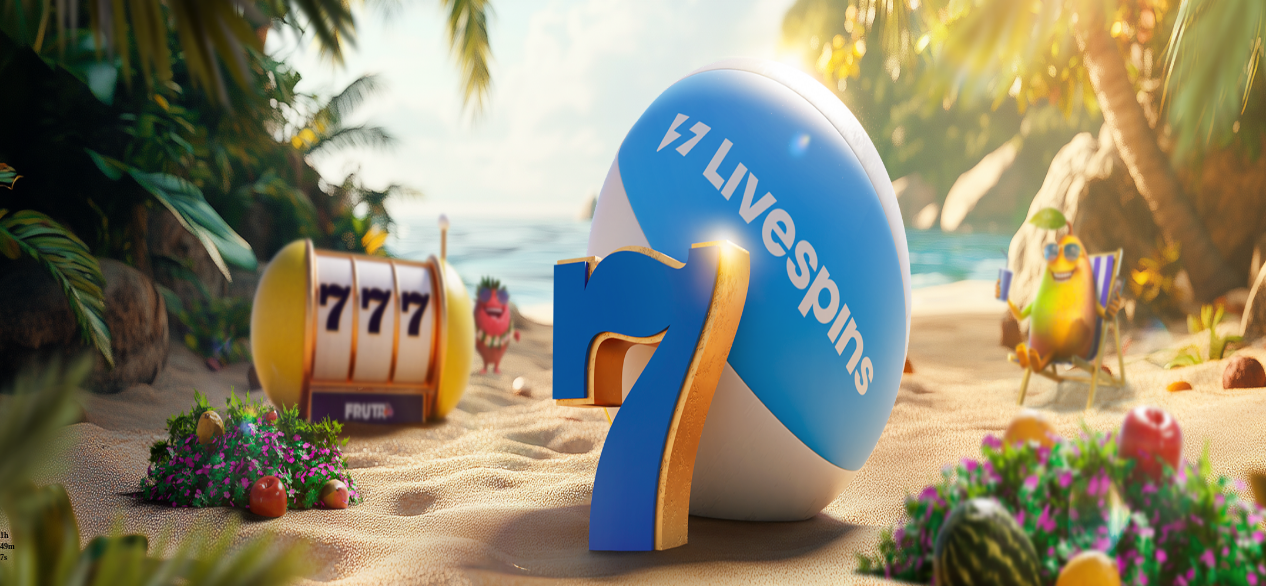 click at bounding box center (16, 398) 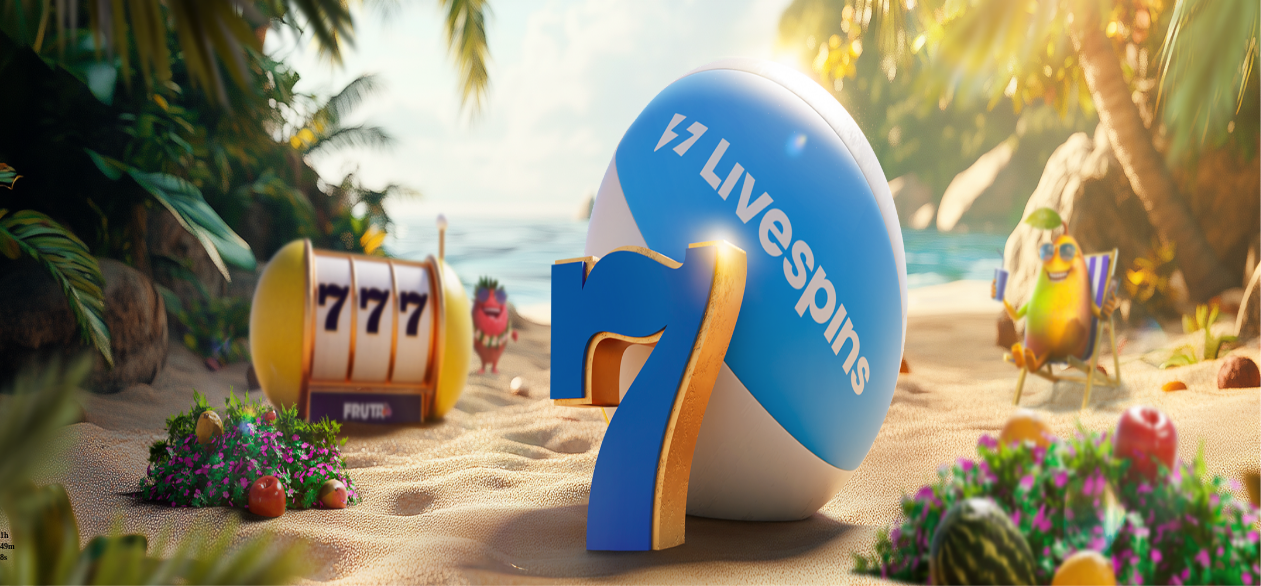 click at bounding box center (99, 106) 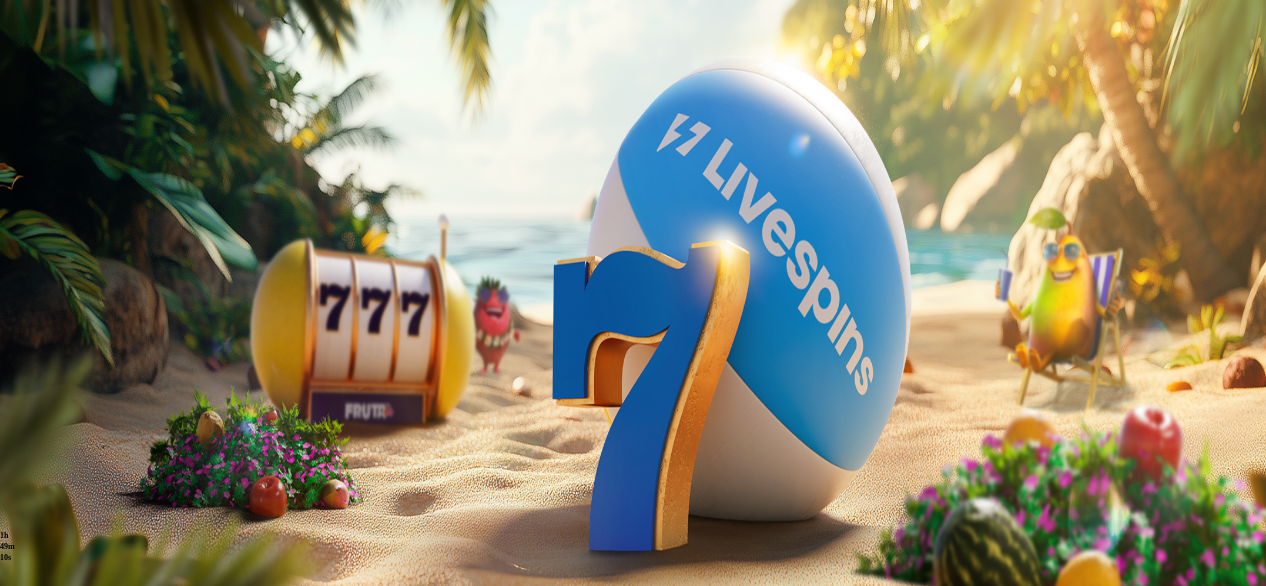 click at bounding box center [88, 641] 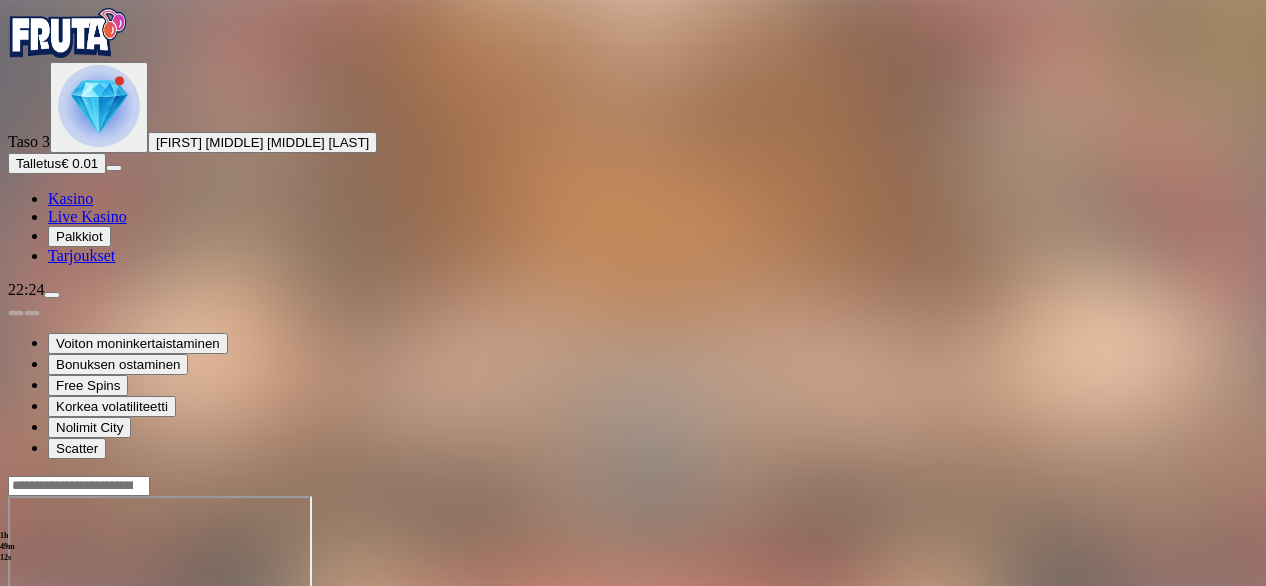 click at bounding box center (48, 668) 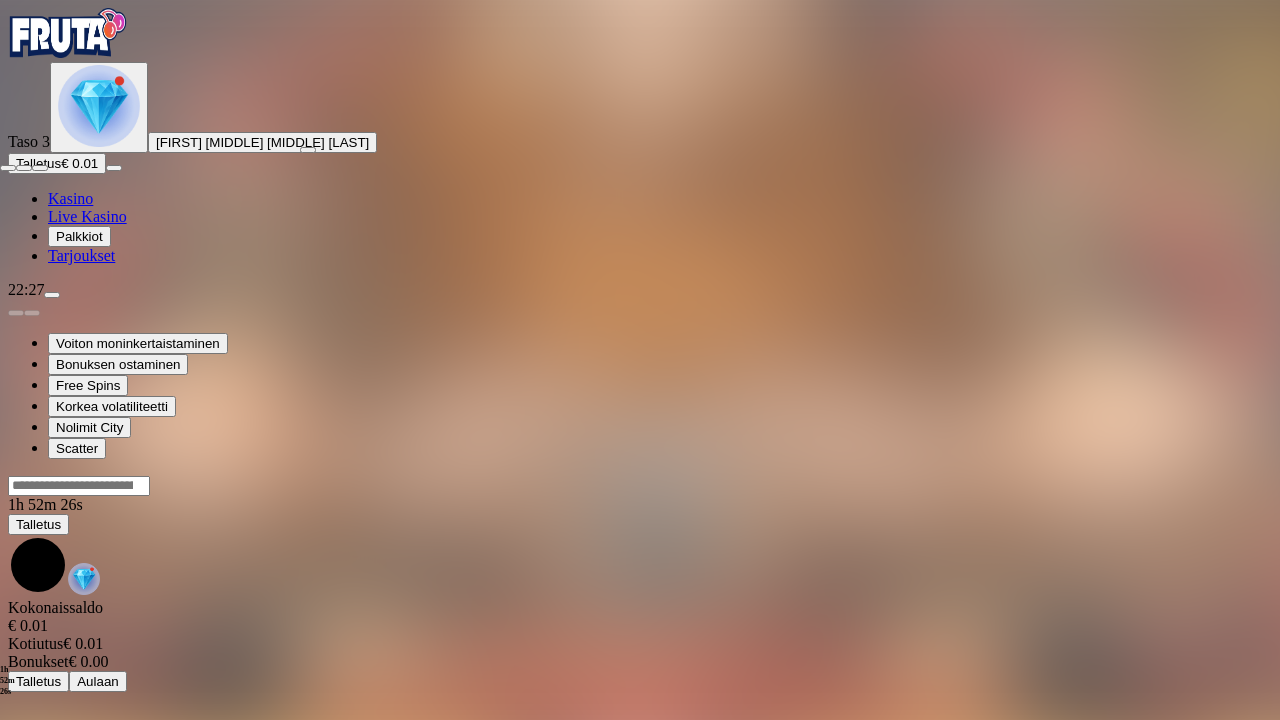 click at bounding box center [8, 168] 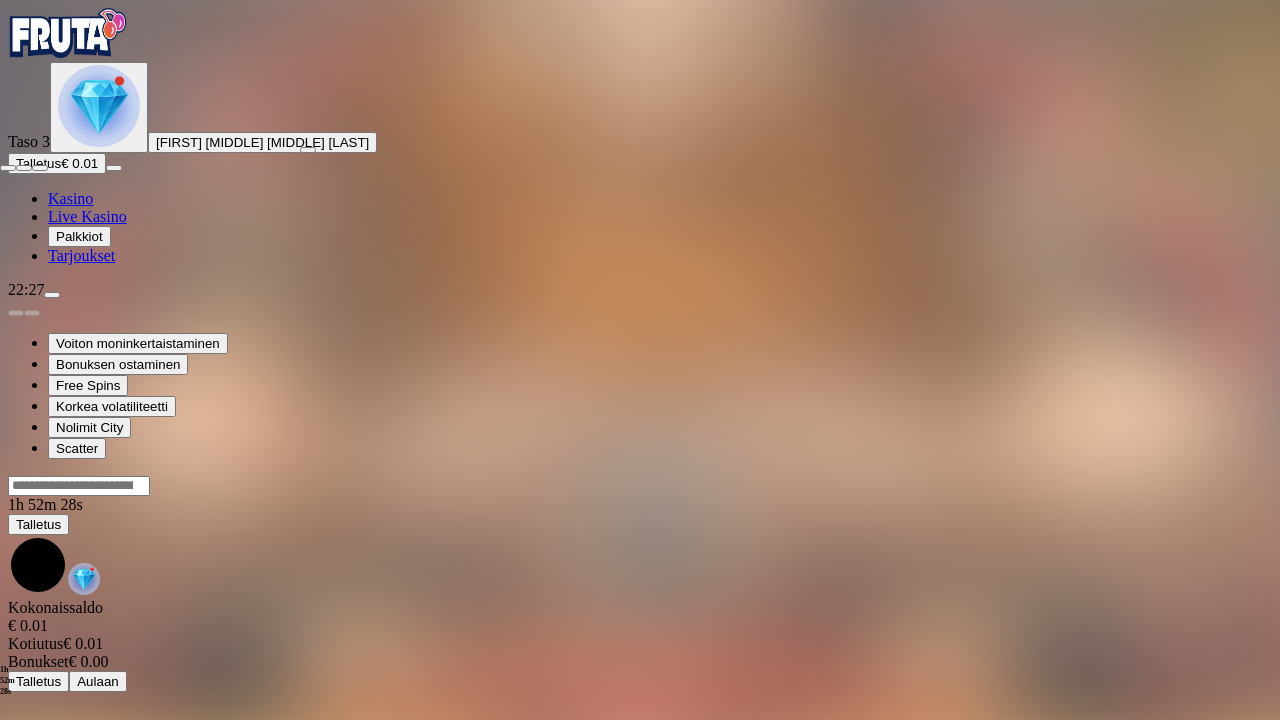 click at bounding box center [8, 168] 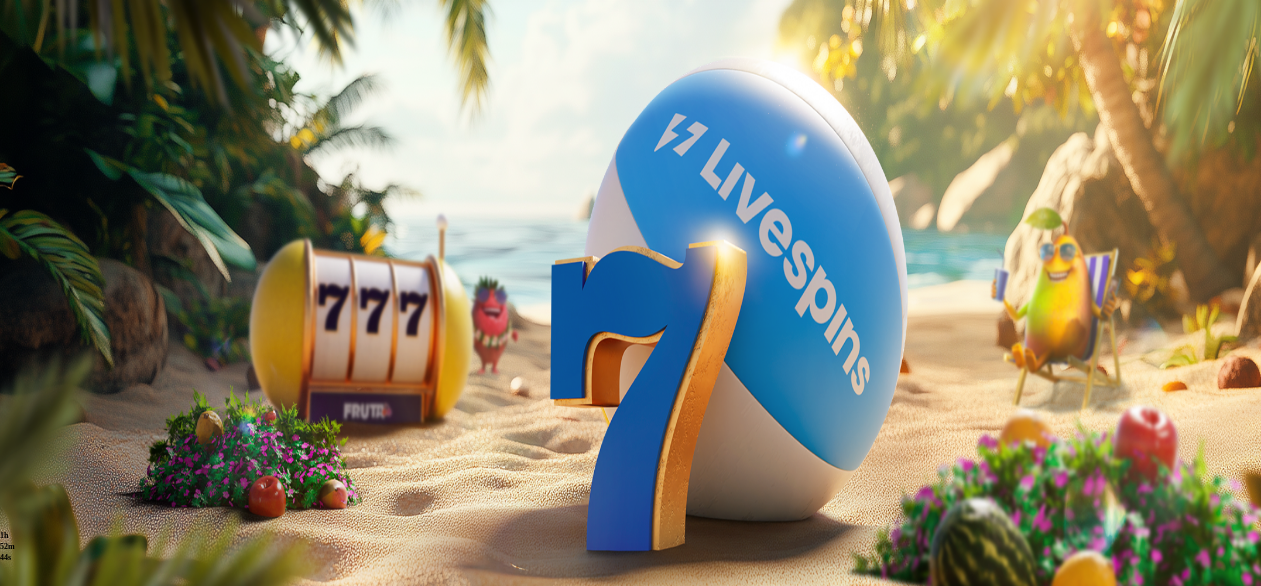 scroll, scrollTop: 0, scrollLeft: 0, axis: both 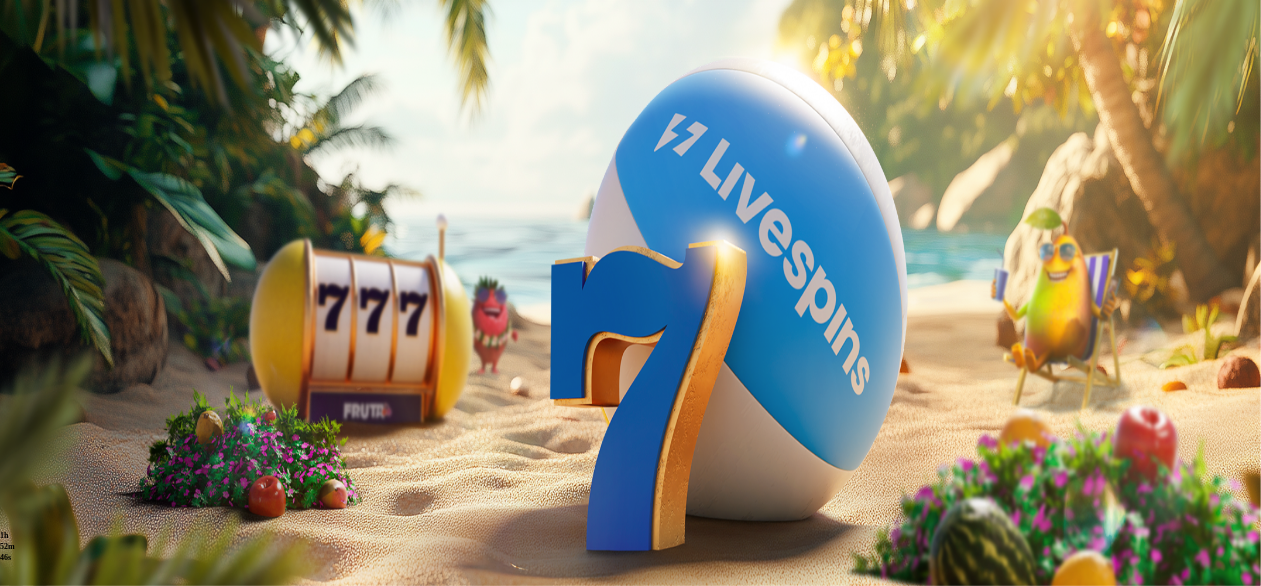 click at bounding box center [99, 106] 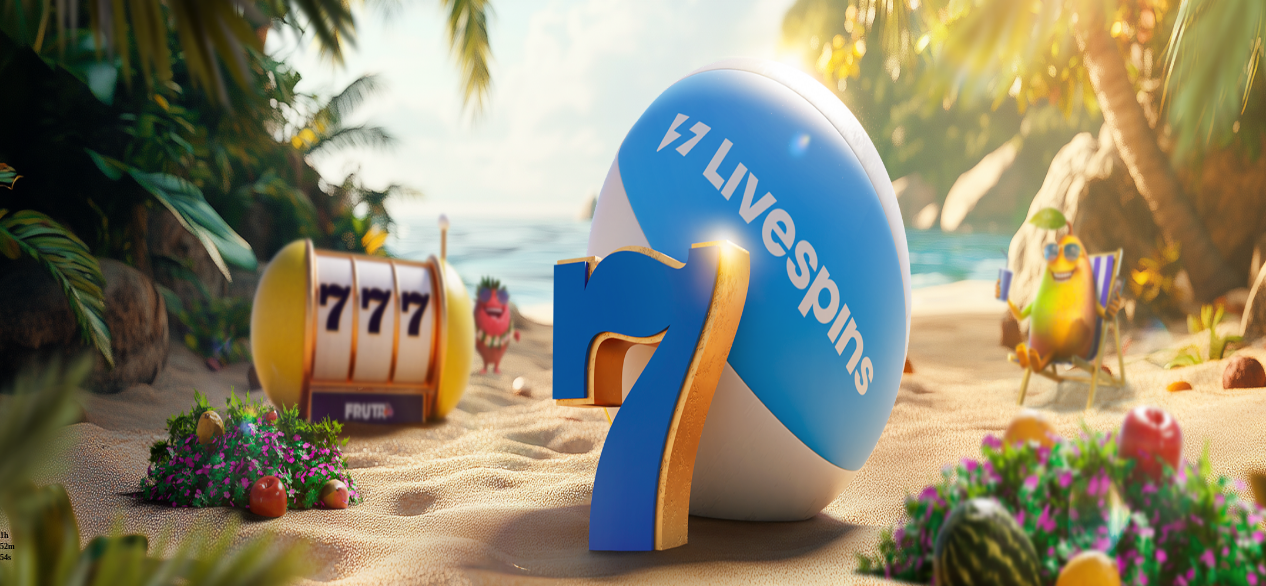drag, startPoint x: 300, startPoint y: 363, endPoint x: 312, endPoint y: 249, distance: 114.62984 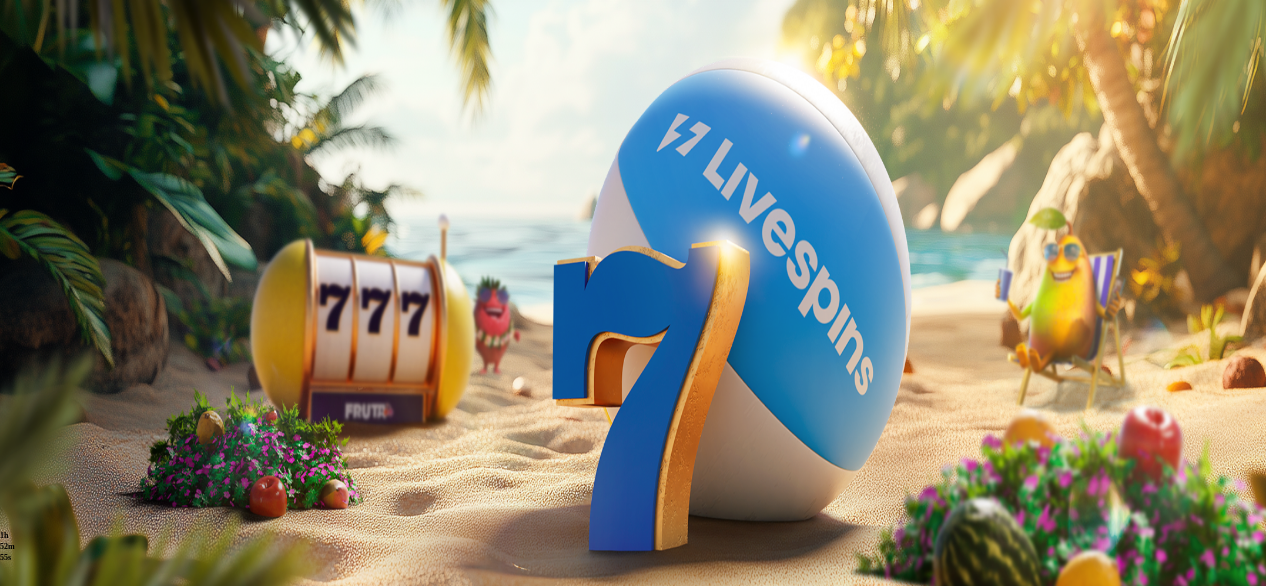 drag, startPoint x: 312, startPoint y: 249, endPoint x: 315, endPoint y: 113, distance: 136.03308 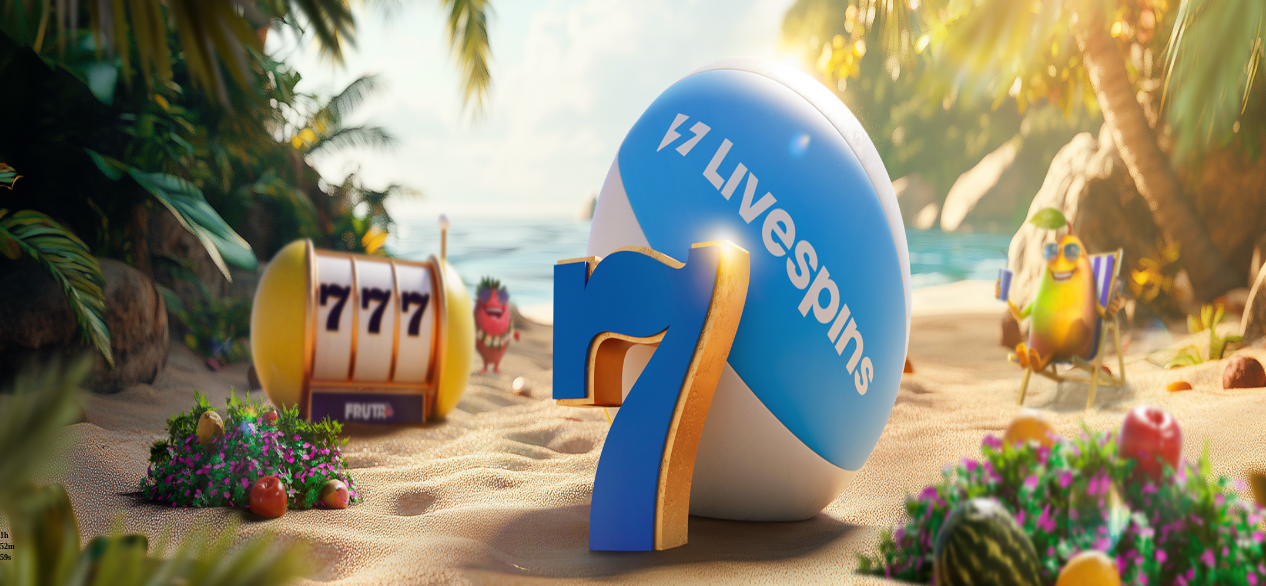 click at bounding box center [16, 398] 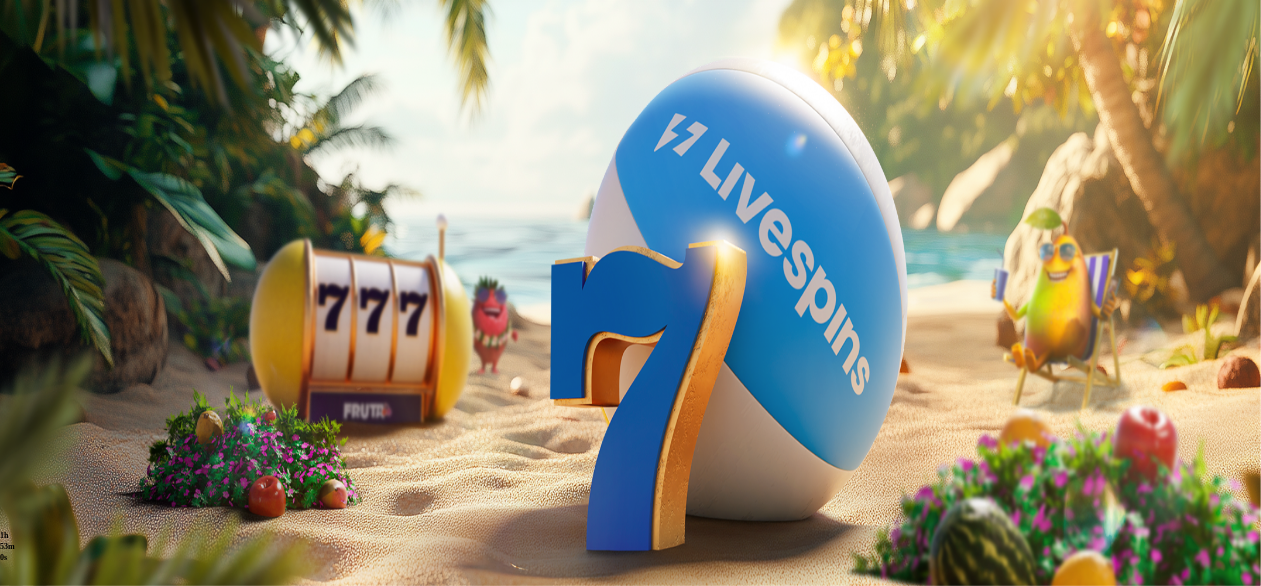 click at bounding box center (99, 107) 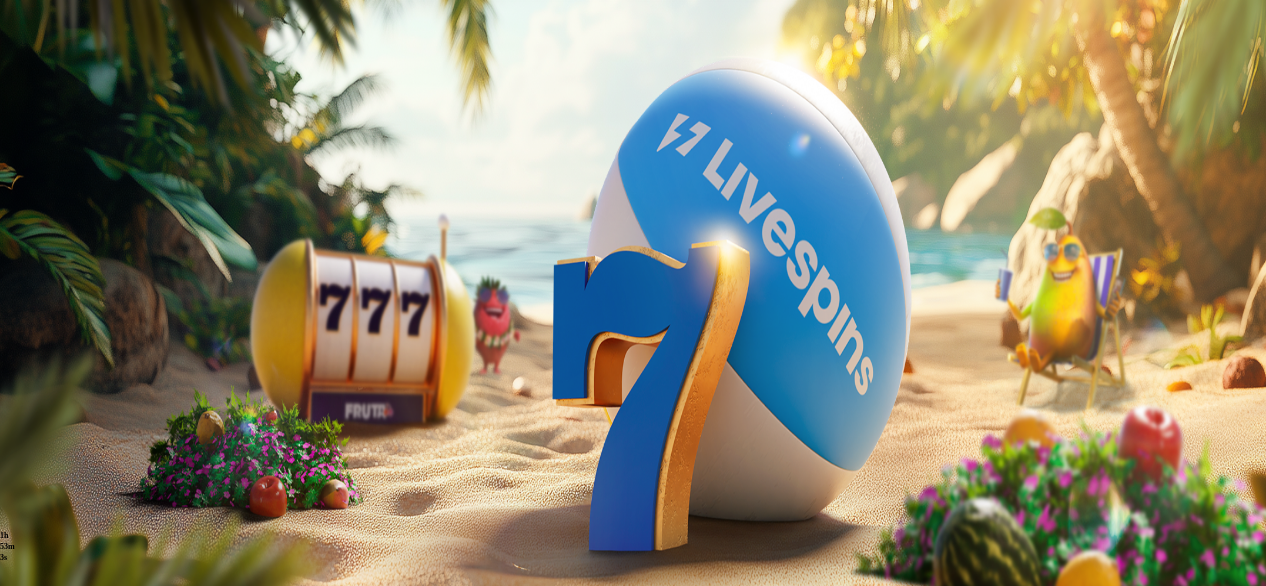 drag, startPoint x: 321, startPoint y: 404, endPoint x: 574, endPoint y: 233, distance: 305.36862 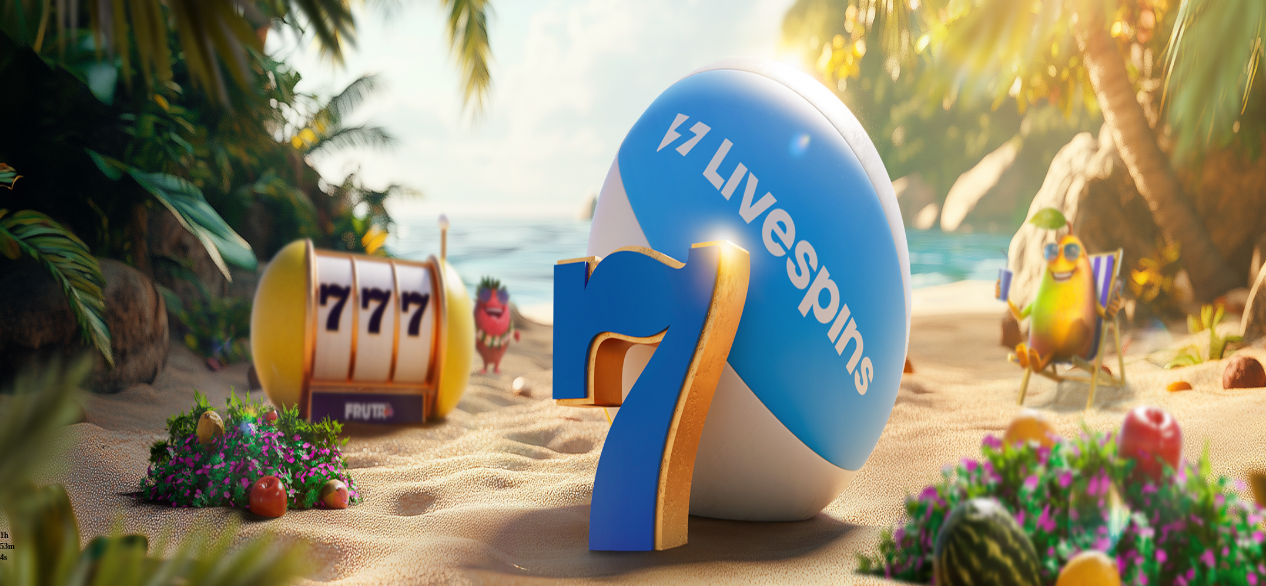 drag, startPoint x: 588, startPoint y: 231, endPoint x: 588, endPoint y: 203, distance: 28 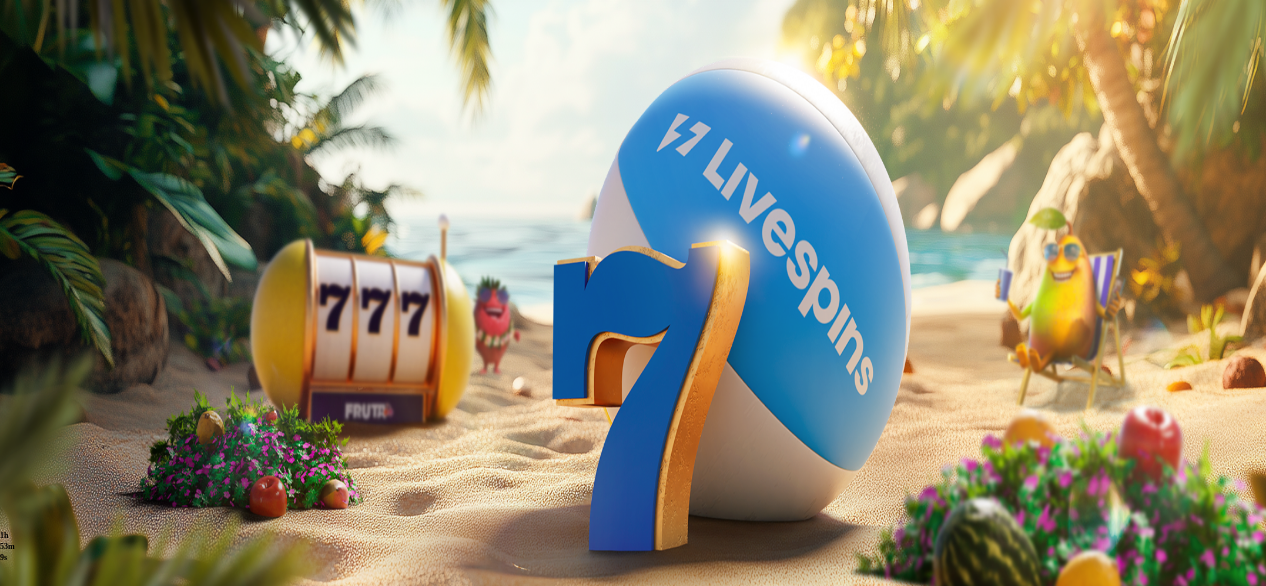 click on "2h 31m 4s Talletuksella etuja Talleta € 250 tai enemmän
Saat 40 ilmaiskierrosta (€ 1) Lunasta tarjous 2h 31m 4s Talletuksella etuja Talleta € 150 tai enemmän
Saat 20 ilmaiskierrosta (€ 1) Lunasta tarjous 2h 31m 4s Talletuksella etuja Talleta € 50 tai enemmän
Saat 15 ilmaiskierrosta (€ 0.5) Lunasta tarjous 2h 31m 4s Talletuksella etuja Talleta € 20 tai enemmän
Saat 15 ilmaiskierrosta (€ 0.2) Lunasta tarjous Taso 2 Avaa seuraava palkkiosi Avaa palkinto Taso 3 Avaa seuraava palkkiosi Avaa palkinto Taso 4 Fruit Up   ja nappaat seuraavan palkkion" at bounding box center [633, 1231] 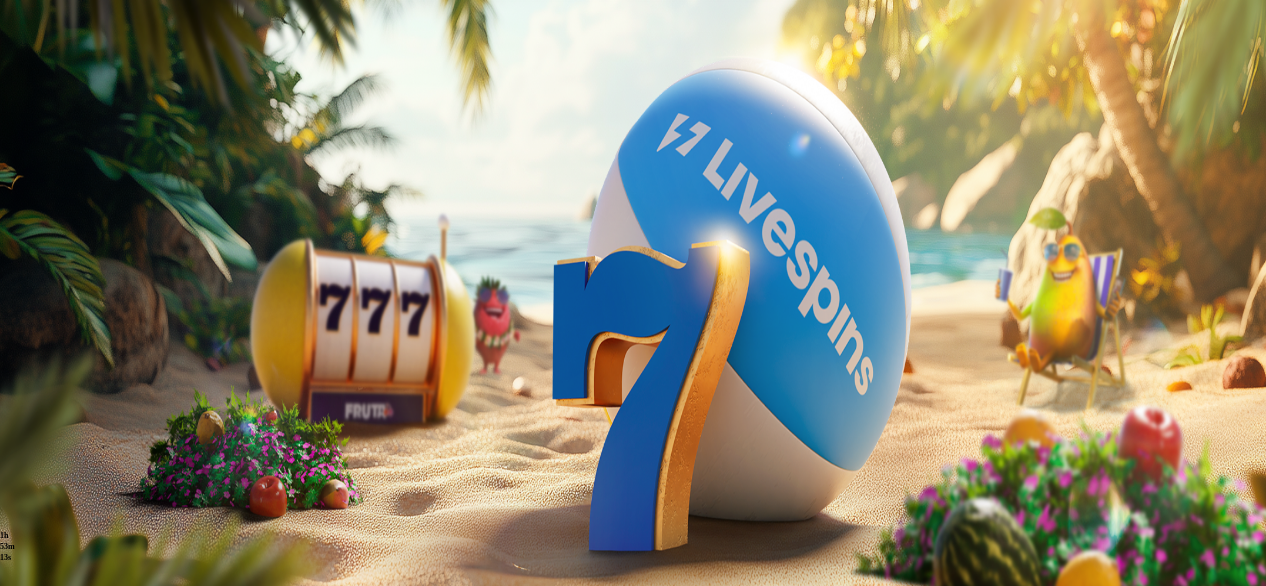 click at bounding box center (633, 2076) 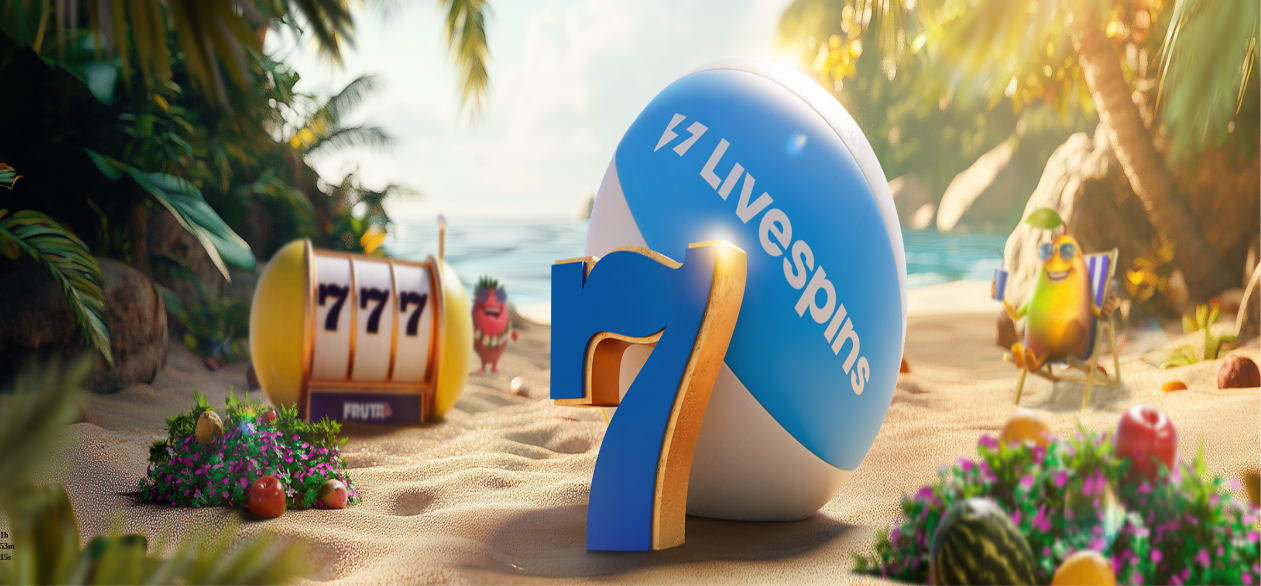 click on "Pelaa nyt" at bounding box center [77, 1002] 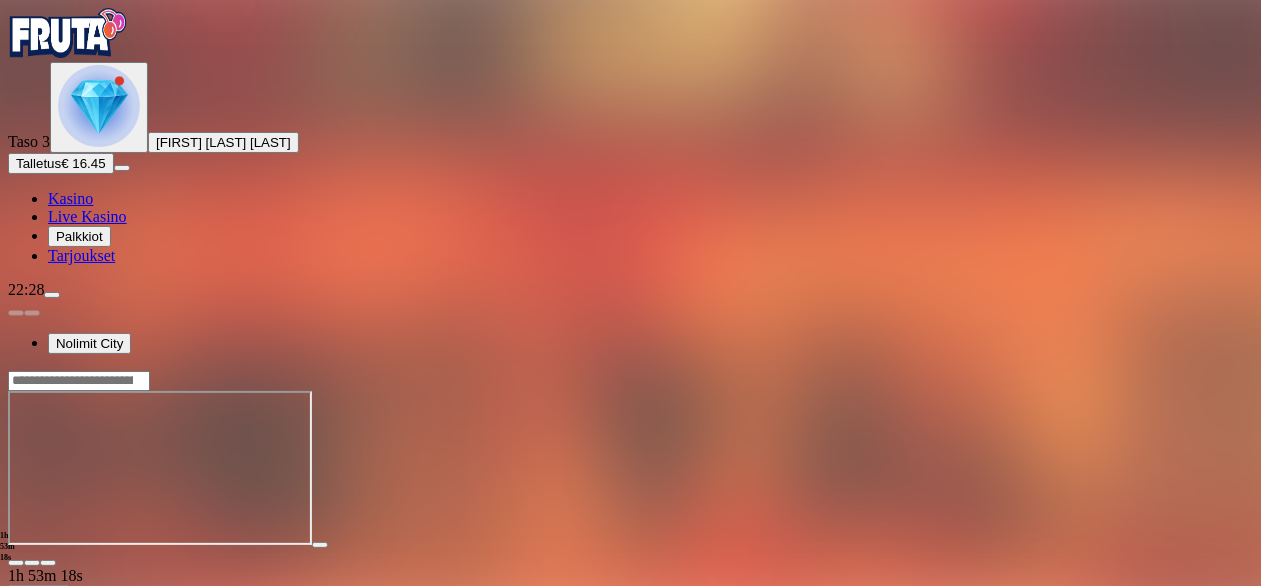 click at bounding box center [48, 563] 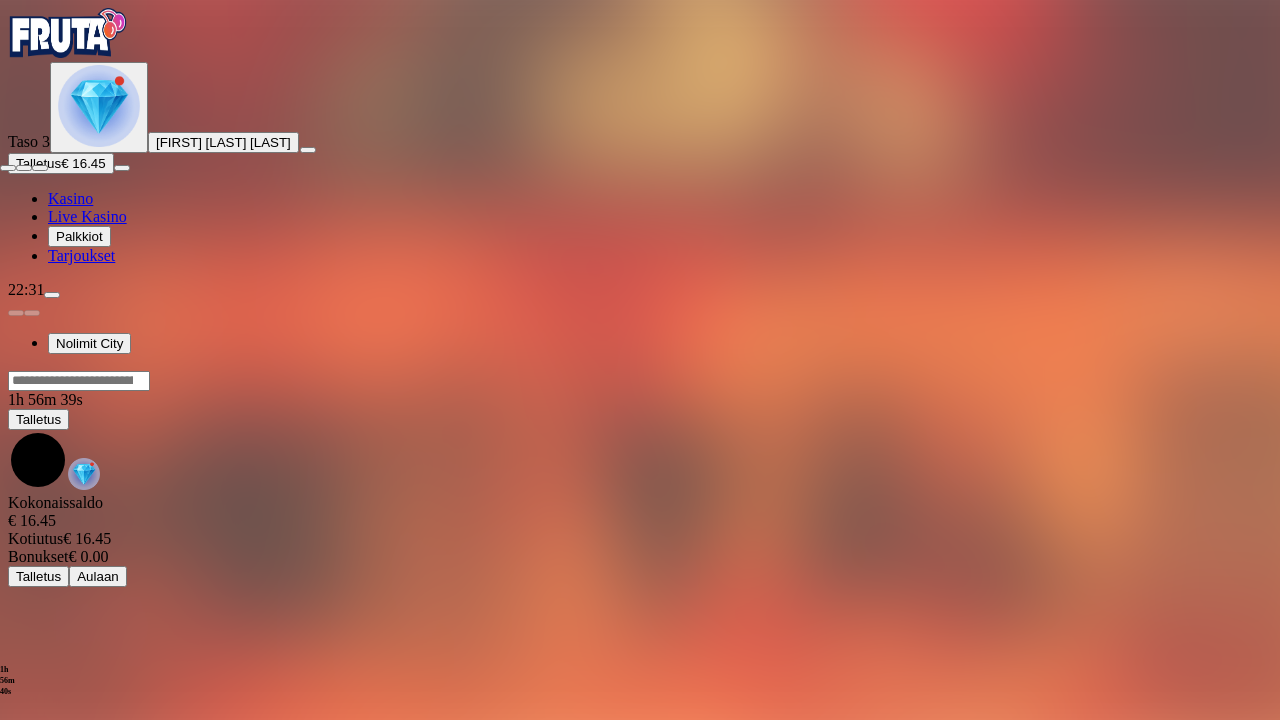 click at bounding box center (8, 168) 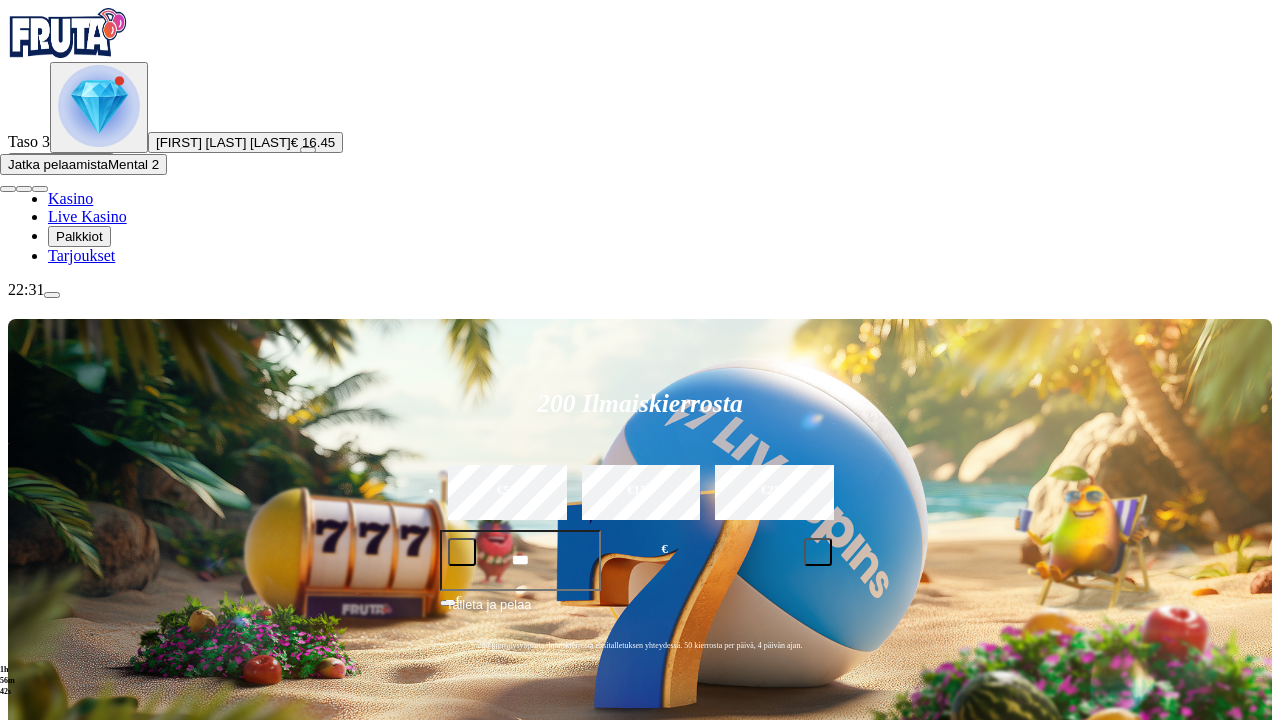 click at bounding box center [308, 150] 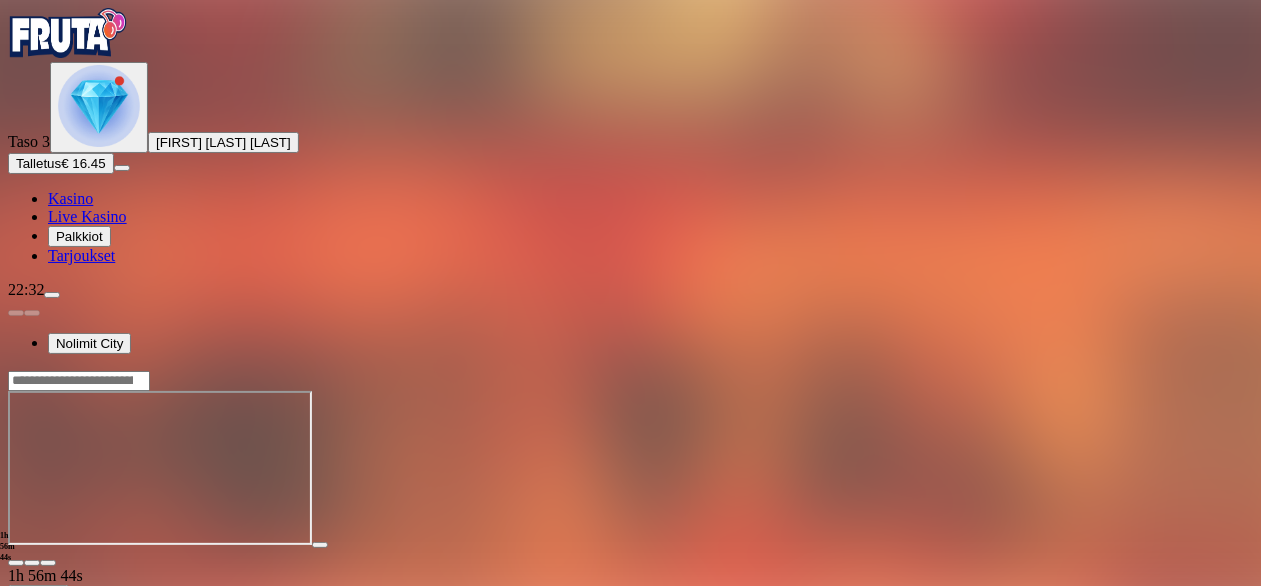 click at bounding box center [99, 107] 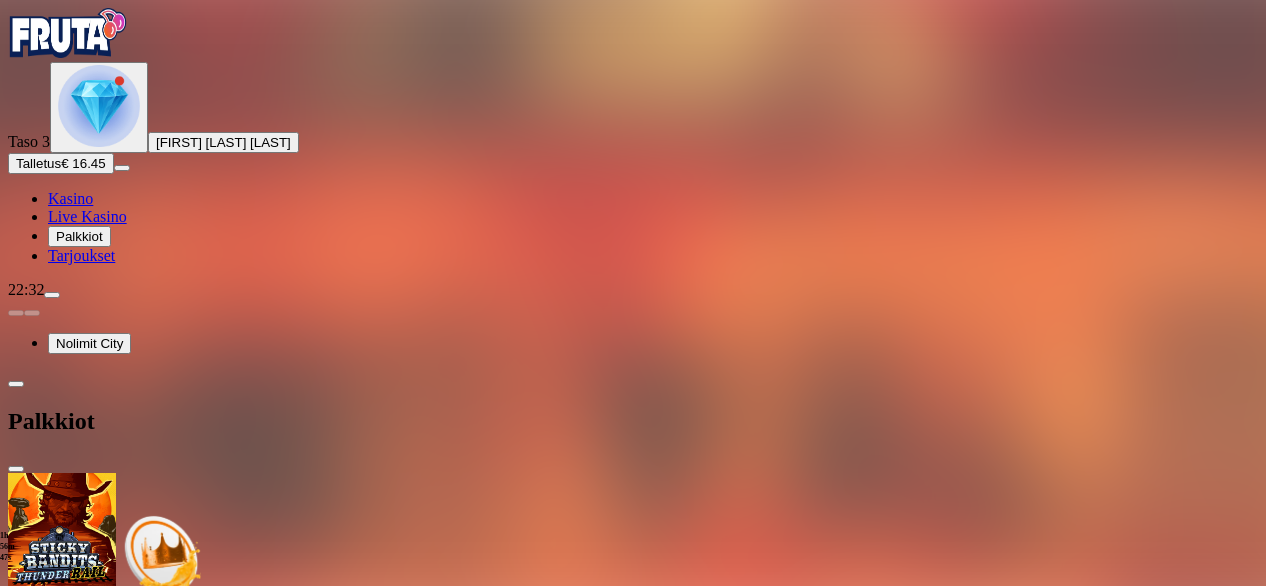 click on "Palkkiot" at bounding box center [633, 421] 